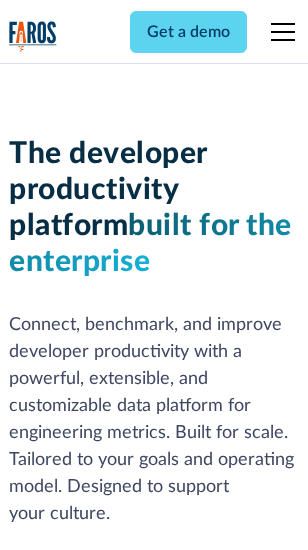 scroll, scrollTop: 0, scrollLeft: 0, axis: both 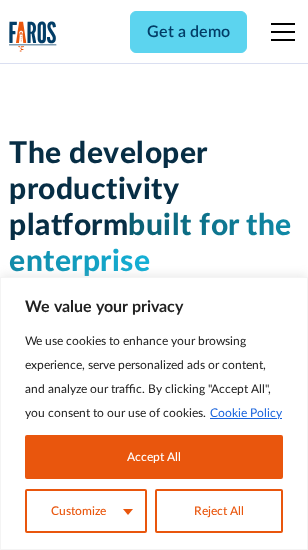 click on "Accept All" at bounding box center (154, 457) 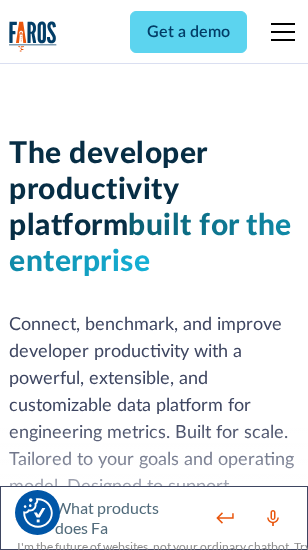scroll, scrollTop: 301, scrollLeft: 0, axis: vertical 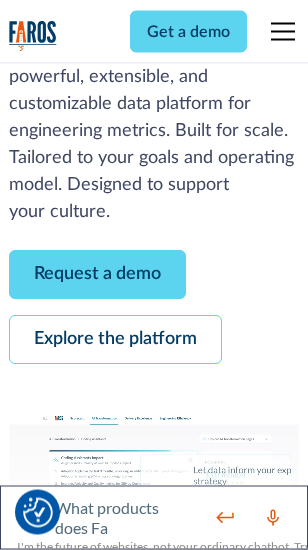 click on "Request a demo" at bounding box center [97, 275] 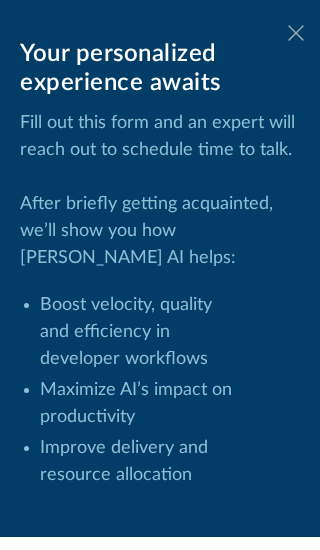 click 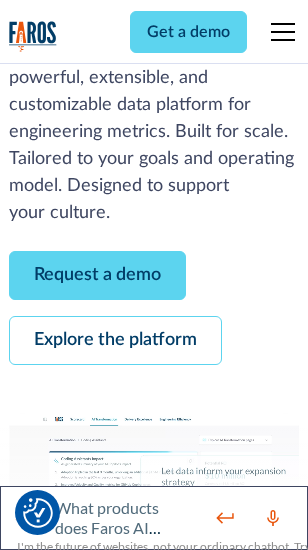 scroll, scrollTop: 366, scrollLeft: 0, axis: vertical 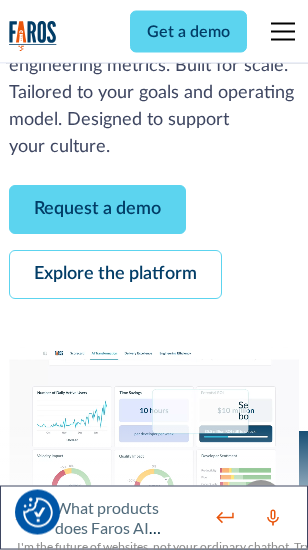 click on "Explore the platform" at bounding box center [115, 275] 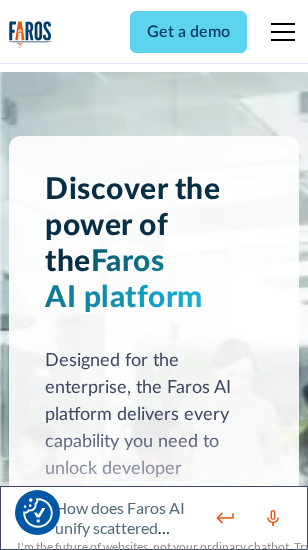 scroll, scrollTop: 15242, scrollLeft: 0, axis: vertical 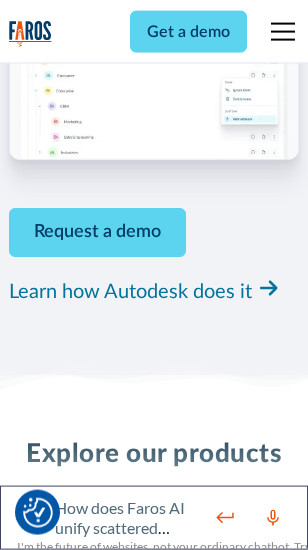 click on "Pricing" at bounding box center [33, 2512] 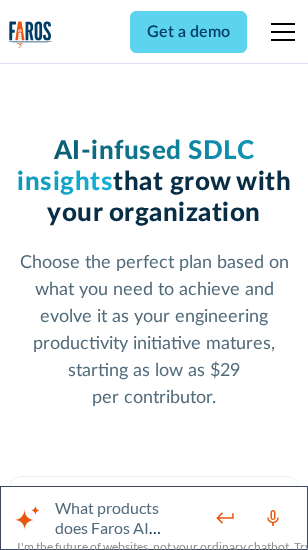 scroll, scrollTop: 3178, scrollLeft: 0, axis: vertical 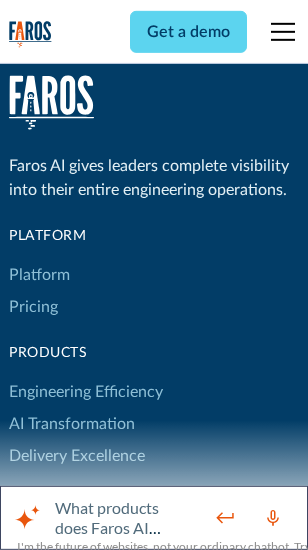 click on "Platform" at bounding box center [39, 275] 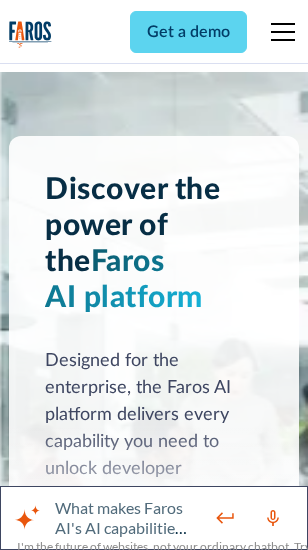 scroll, scrollTop: 15884, scrollLeft: 0, axis: vertical 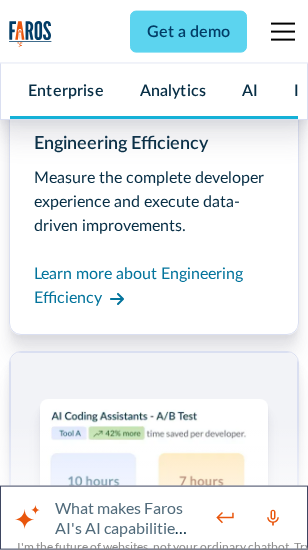 click on "Coding Assistant Impact" at bounding box center (94, 2481) 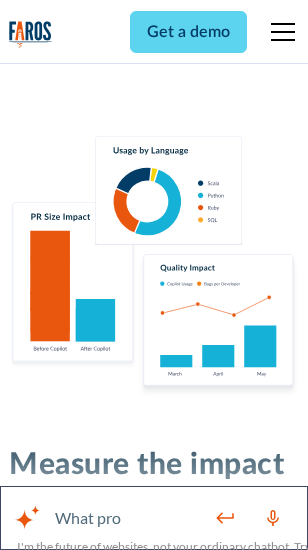 scroll, scrollTop: 12710, scrollLeft: 0, axis: vertical 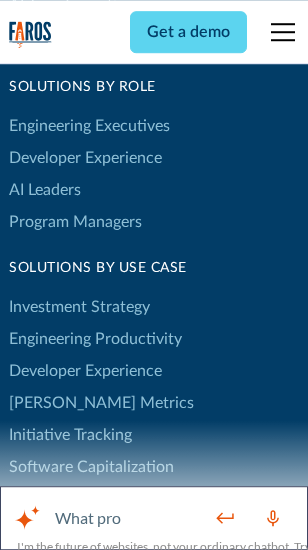 click on "[PERSON_NAME] Metrics" at bounding box center [101, 403] 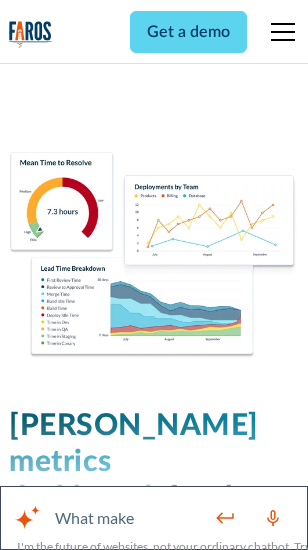 scroll, scrollTop: 9824, scrollLeft: 0, axis: vertical 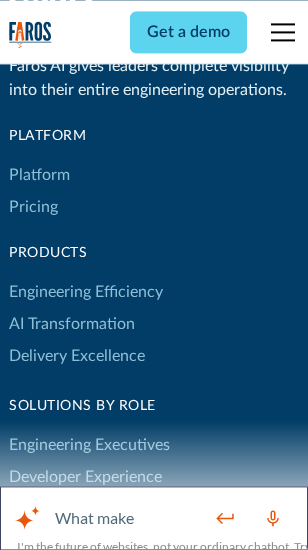 click on "Blog" at bounding box center [24, 939] 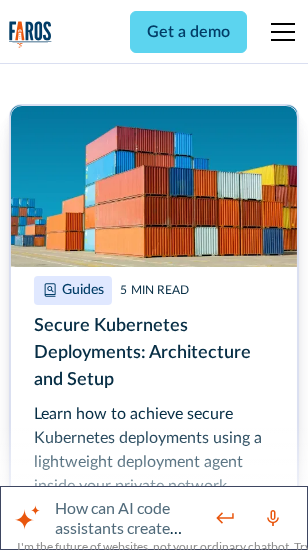 scroll, scrollTop: 8933, scrollLeft: 0, axis: vertical 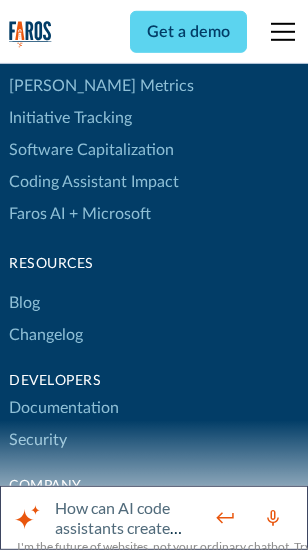 click on "Changelog" at bounding box center [46, 335] 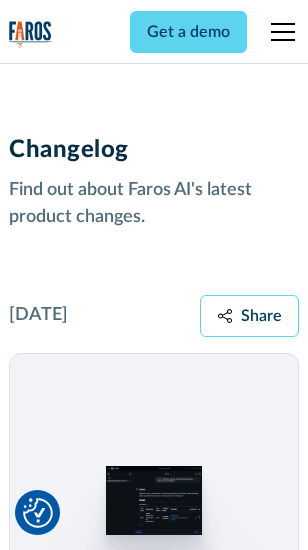 scroll, scrollTop: 24124, scrollLeft: 0, axis: vertical 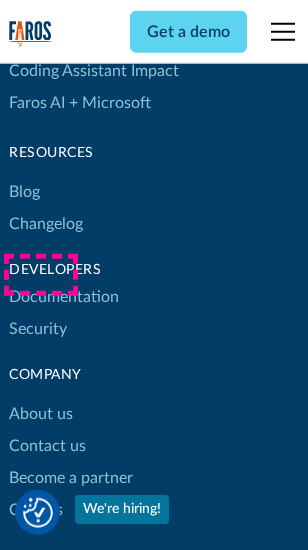 click on "About us" at bounding box center (41, 414) 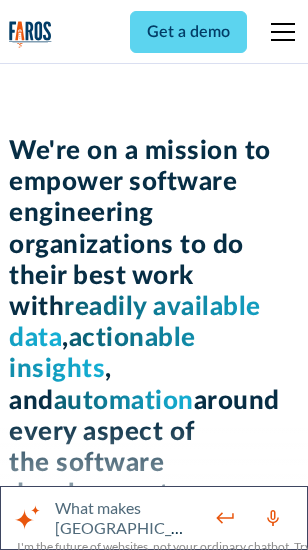 scroll, scrollTop: 6924, scrollLeft: 0, axis: vertical 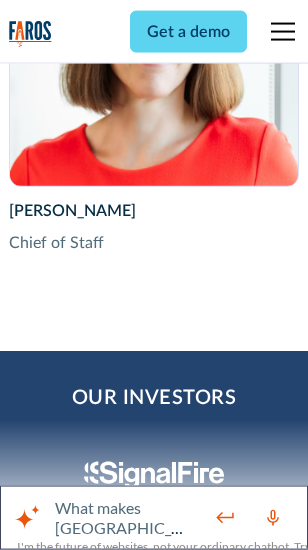 click on "Contact us" at bounding box center (47, 2782) 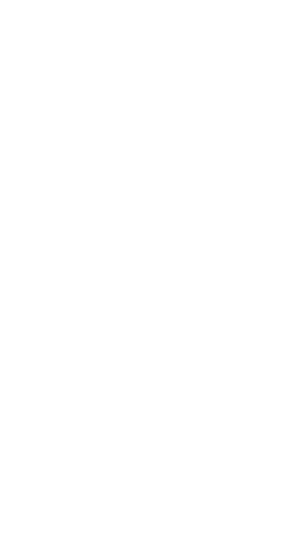 scroll, scrollTop: 0, scrollLeft: 0, axis: both 